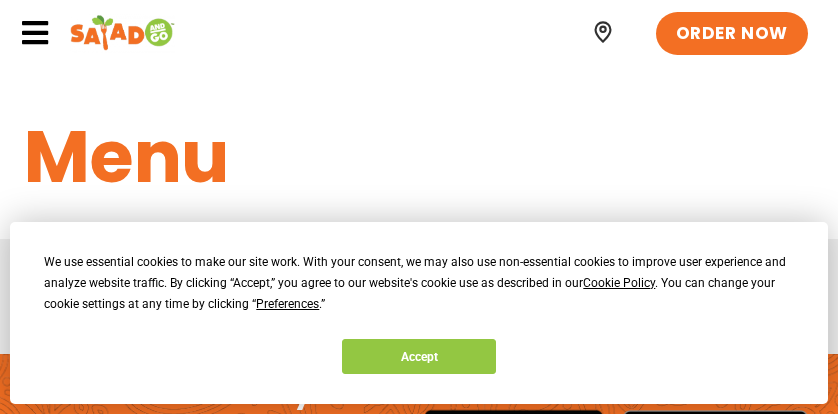 scroll, scrollTop: 0, scrollLeft: 0, axis: both 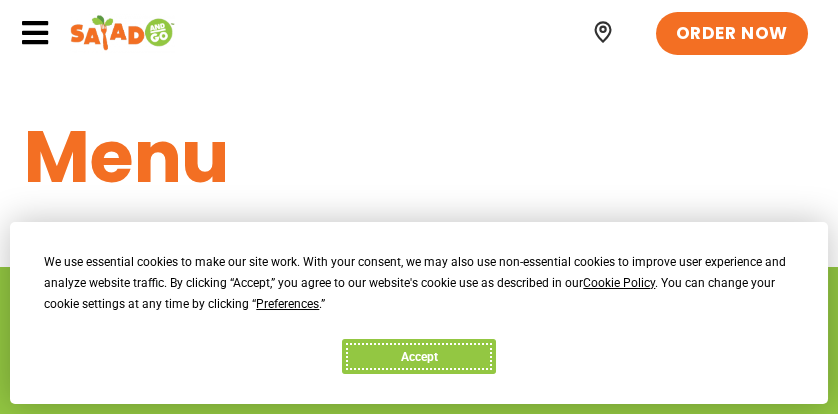 click on "Accept" at bounding box center [419, 356] 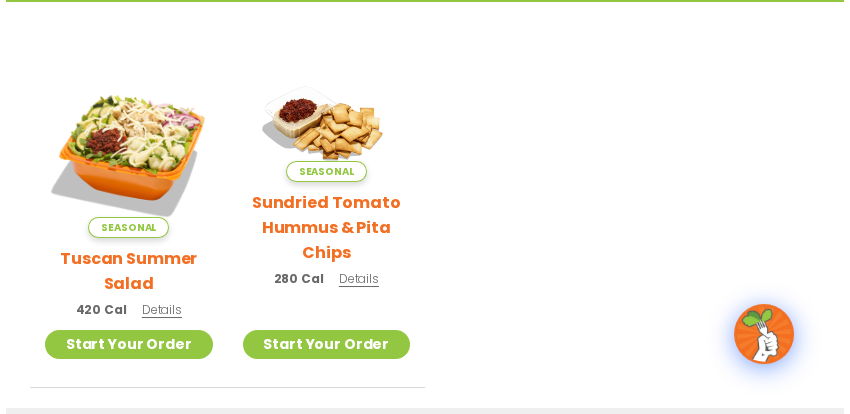 scroll, scrollTop: 445, scrollLeft: 0, axis: vertical 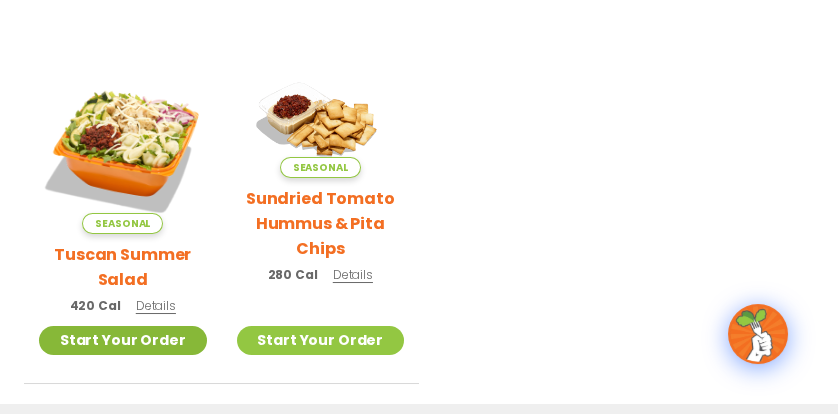 click on "Start Your Order" at bounding box center (123, 340) 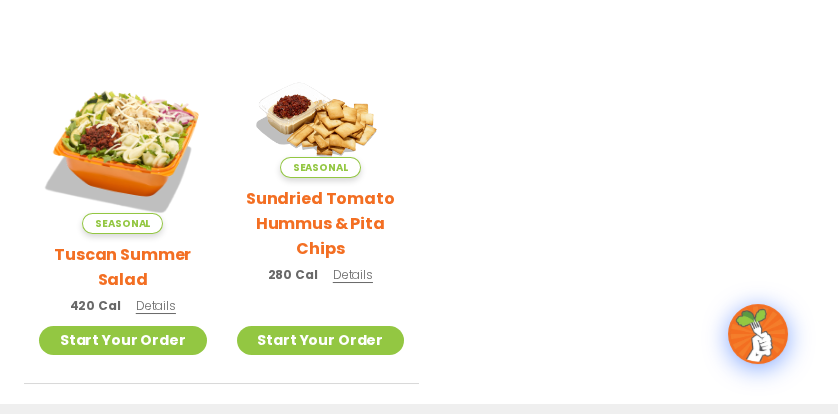 click on "Details" at bounding box center (156, 305) 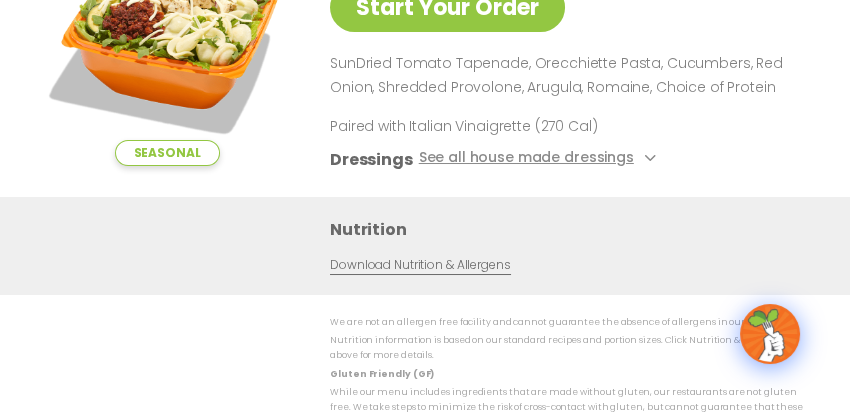 click on "Seasonal   Start Your Order Tuscan Summer Salad  420 Cal   Start Your Order SunDried Tomato Tapenade, Orecchiette Pasta, Cucumbers, Red Onion, Shredded Provolone, Arugula, Romaine, Choice of Protein Paired with Italian Vinaigrette (270 Cal) Dressings   See all house made dressings    Italian Vinaigrette   Balsamic Vinaigrette GF DF V   BBQ Ranch GF   Caesar GF   Creamy Blue Cheese GF   Creamy Greek GF   Jalapeño Ranch GF   Ranch GF   Thai Peanut GF DF Nutrition   Download Nutrition & Allergens We are not an allergen free facility and cannot guarantee the absence of allergens in our foods. Nutrition information is based on our standard recipes and portion sizes. Click Nutrition & Allergens above for more details. Gluten Friendly (GF) While our menu includes ingredients that are made without gluten, our restaurants are not gluten free. We take steps to minimize the risk of cross-contact with gluten, but cannot guarantee that these menu items are gluten free. Dairy Friendly (DF)" at bounding box center (425, 206) 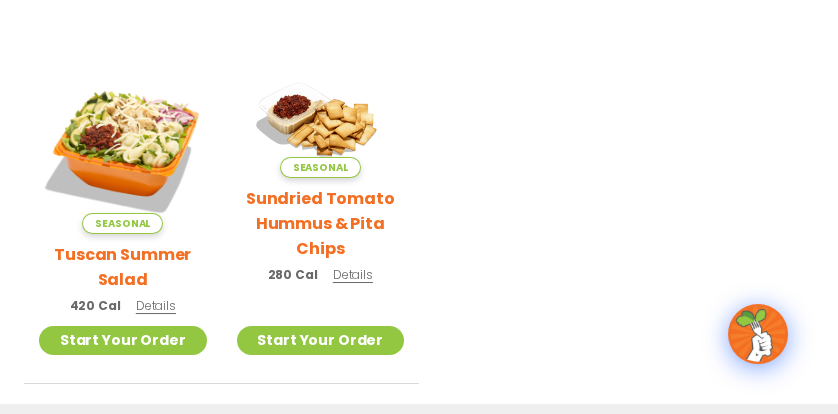 click on "Details" at bounding box center (156, 305) 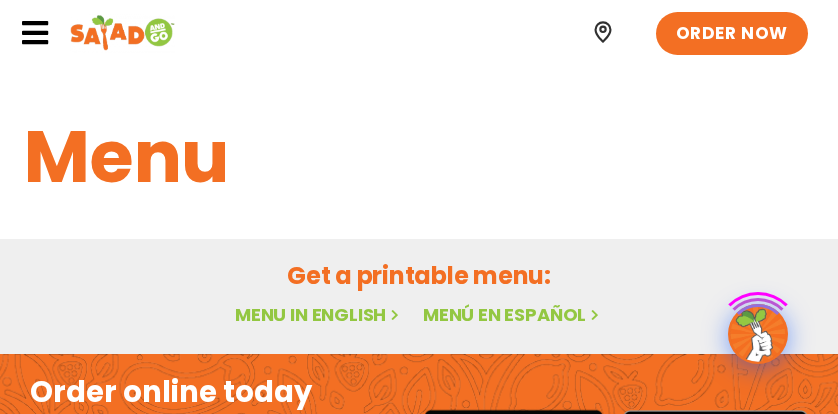 scroll, scrollTop: 445, scrollLeft: 0, axis: vertical 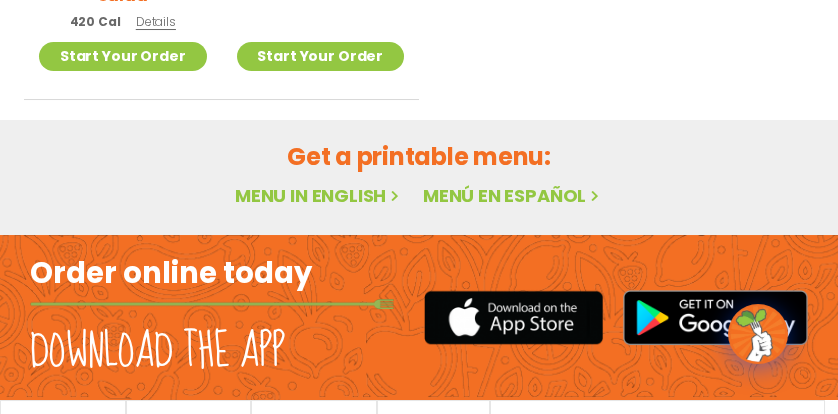 click on "Menu in English" at bounding box center (319, 195) 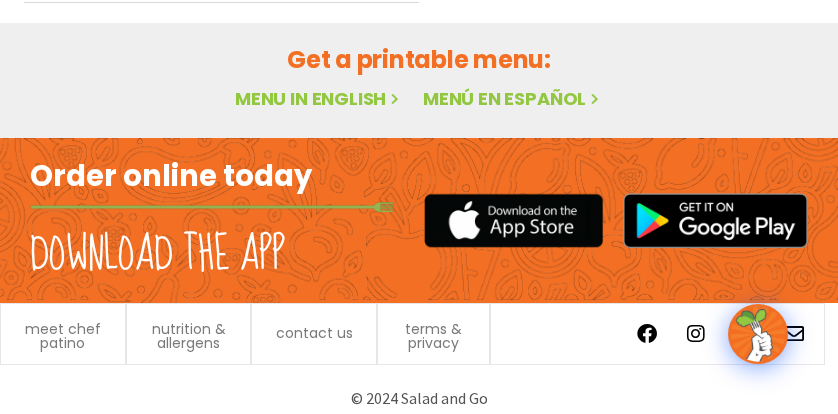 scroll, scrollTop: 825, scrollLeft: 0, axis: vertical 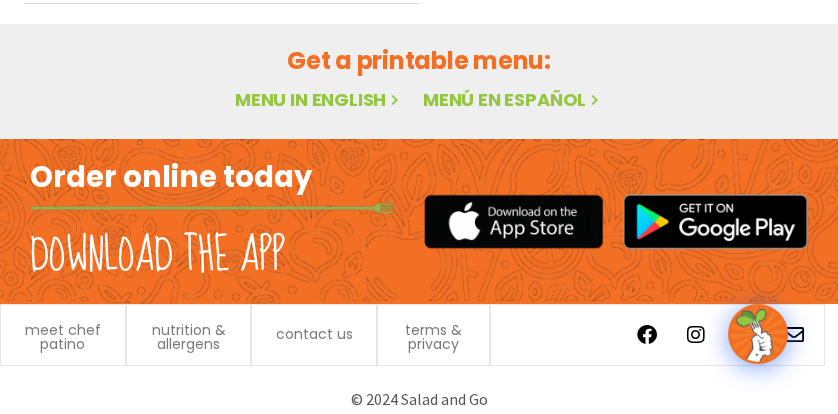 click on "Menu in English" at bounding box center (319, 99) 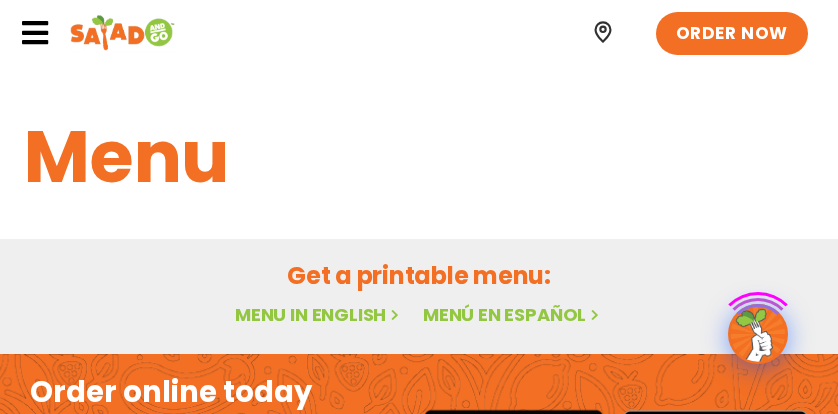 scroll, scrollTop: 0, scrollLeft: 0, axis: both 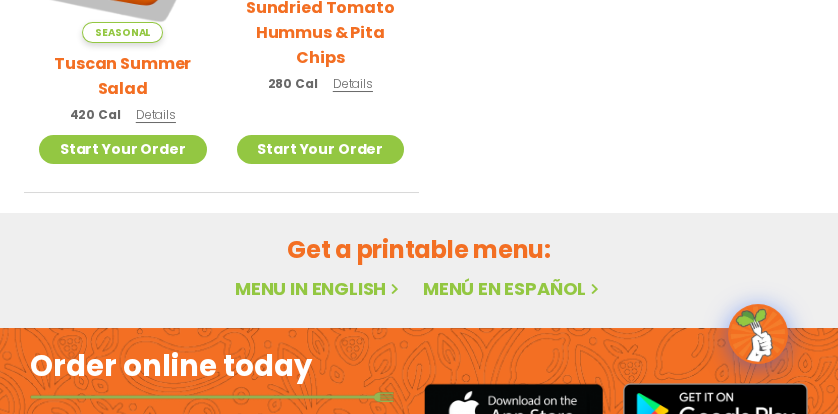 click on "Menu in English" at bounding box center [319, 288] 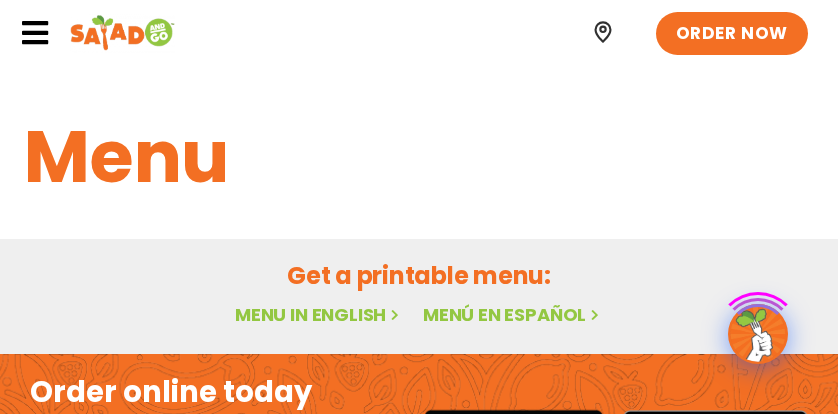 scroll, scrollTop: 0, scrollLeft: 0, axis: both 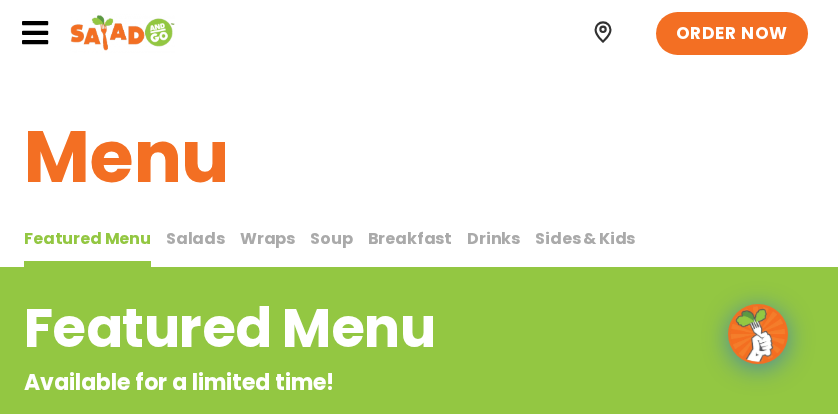 click on "Salads" at bounding box center [195, 238] 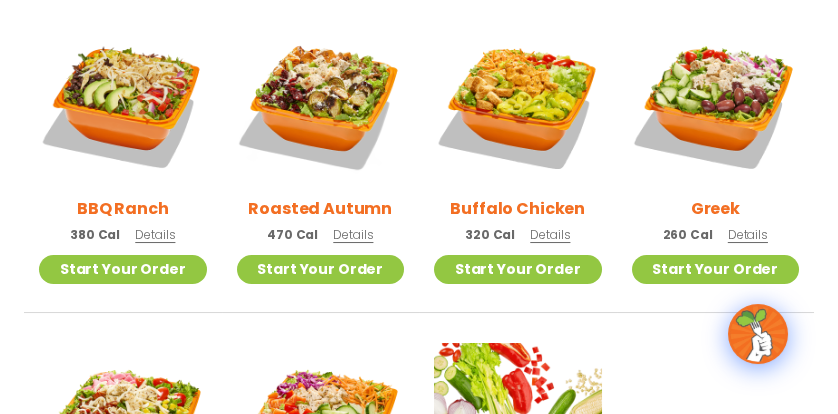scroll, scrollTop: 951, scrollLeft: 0, axis: vertical 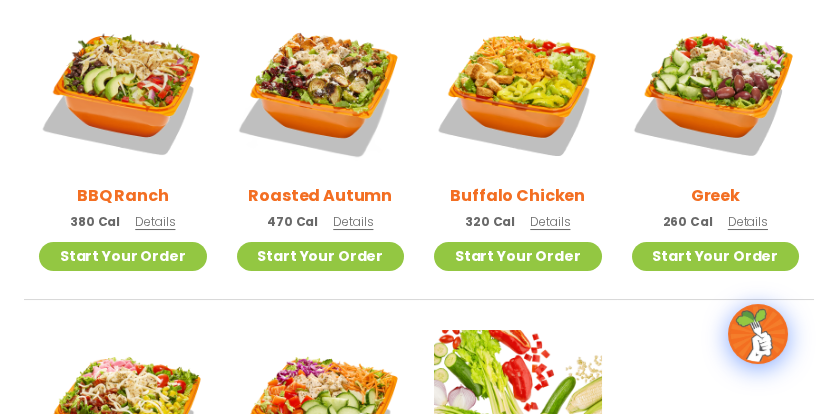 click on "Details" at bounding box center [748, 221] 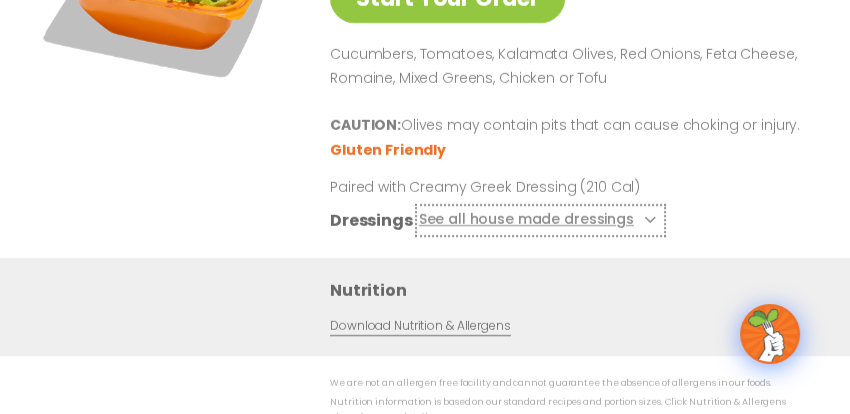 click at bounding box center [648, 219] 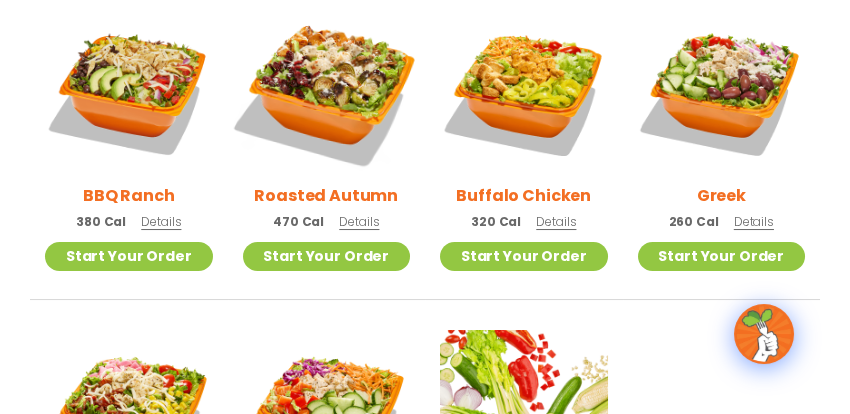 scroll, scrollTop: 950, scrollLeft: 0, axis: vertical 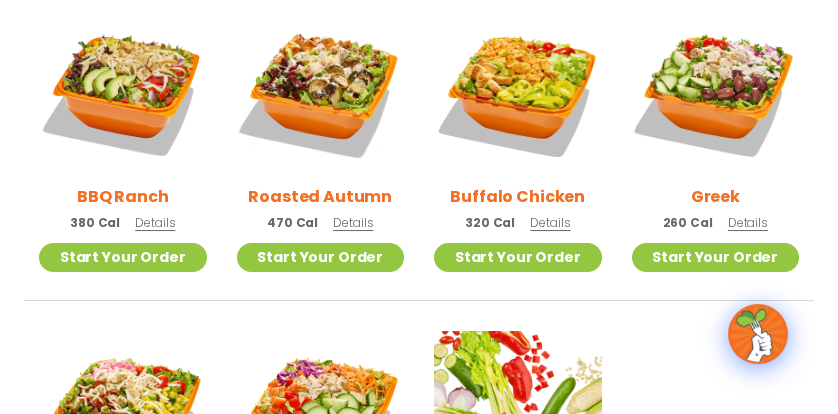 click on "Details" at bounding box center [748, 222] 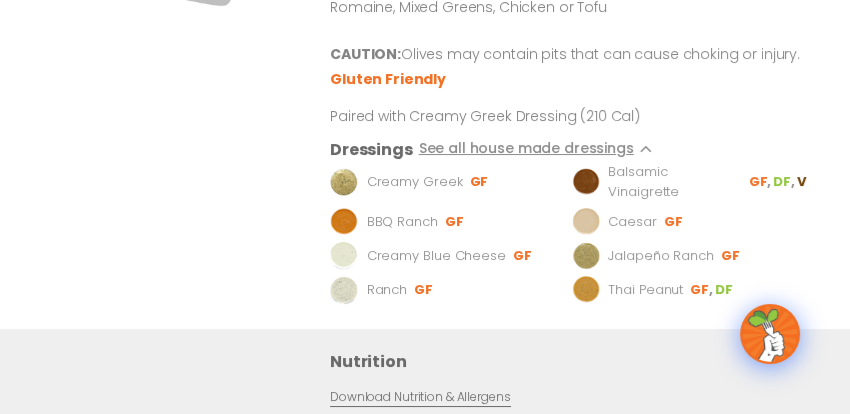 click on "Start Your Order Greek Salad  260 Cal  Pick your protein: roasted chicken, buffalo chicken or tofu (included) or steak (+$1.20)   Start Your Order Cucumbers, Tomatoes, Kalamata Olives, Red Onions, Feta Cheese, Romaine, Mixed Greens, Chicken or Tofu   CAUTION:  Olives may contain pits that can cause choking or injury. Gluten Friendly Paired with Creamy Greek Dressing (210 Cal) Dressings   See all house made dressings    Creamy Greek GF   Balsamic Vinaigrette GF DF V   BBQ Ranch GF   Caesar GF   Creamy Blue Cheese GF   Jalapeño Ranch GF   Ranch GF   Thai Peanut GF DF Nutrition   Download Nutrition & Allergens We are not an allergen free facility and cannot guarantee the absence of allergens in our foods. Nutrition information is based on our standard recipes and portion sizes. Click Nutrition & Allergens above for more details. Gluten Friendly (GF) Dairy Friendly (DF)" at bounding box center (425, 207) 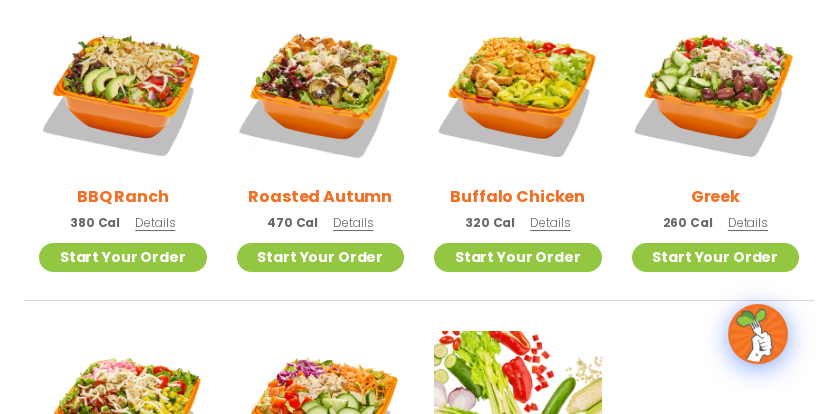 click on "Details" at bounding box center (748, 222) 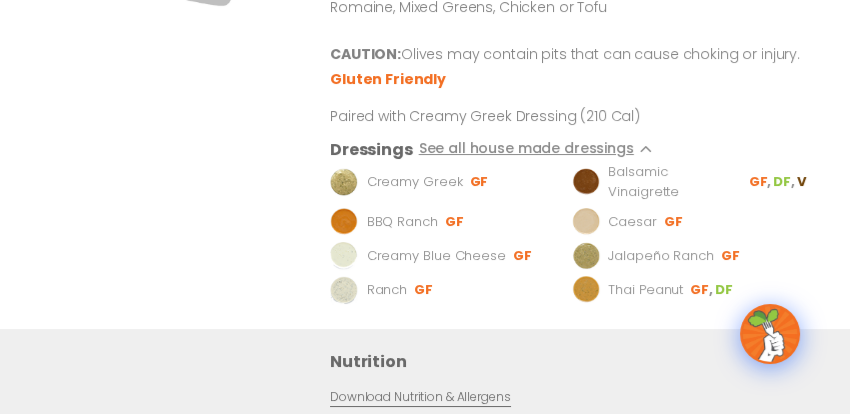 click on "Start Your Order" at bounding box center (167, 55) 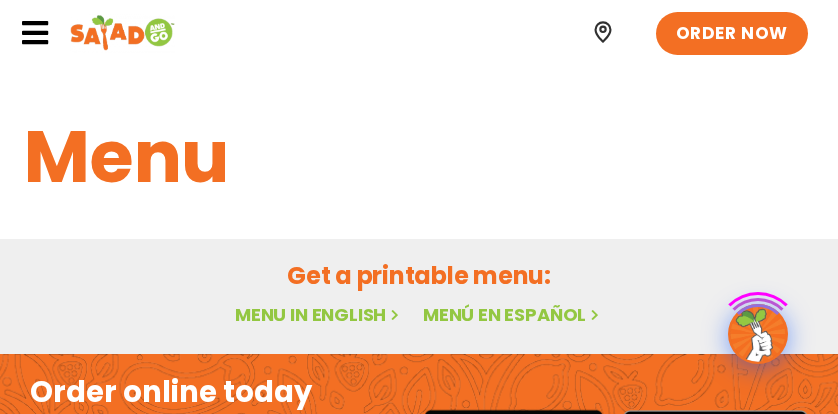 scroll, scrollTop: 0, scrollLeft: 0, axis: both 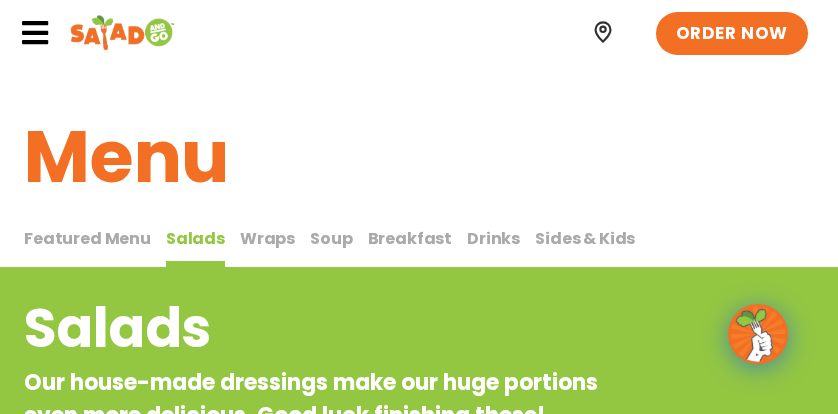 click at bounding box center (603, 32) 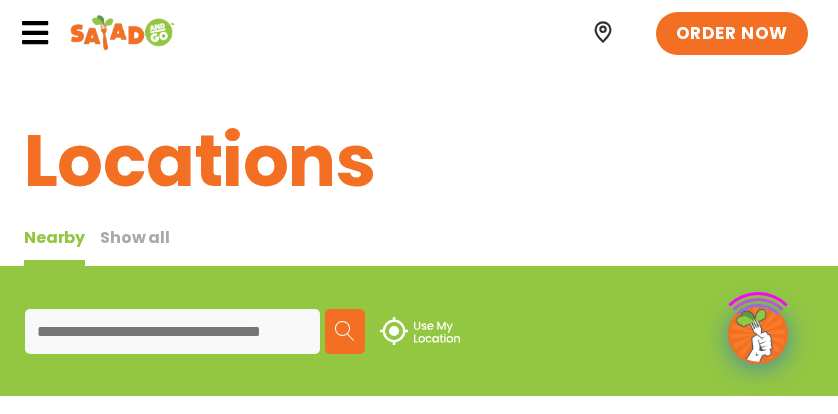 scroll, scrollTop: 0, scrollLeft: 0, axis: both 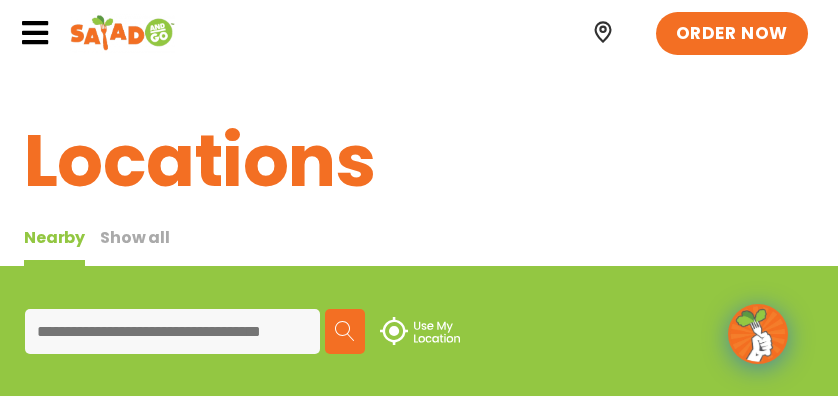 drag, startPoint x: 0, startPoint y: 1, endPoint x: 325, endPoint y: 92, distance: 337.49963 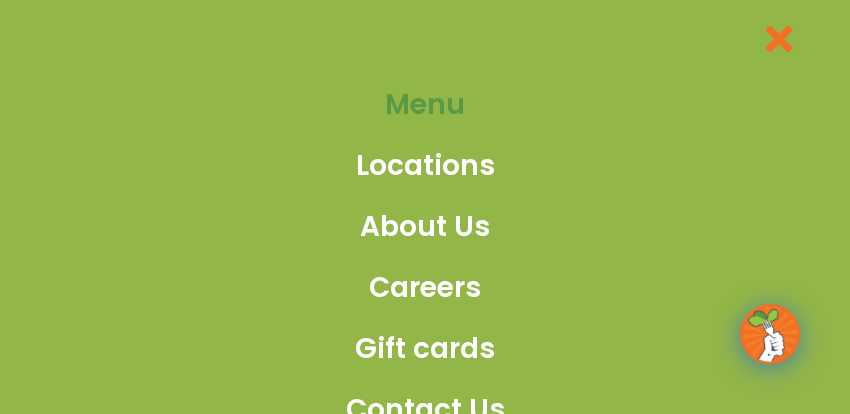 click on "Menu" at bounding box center [425, 105] 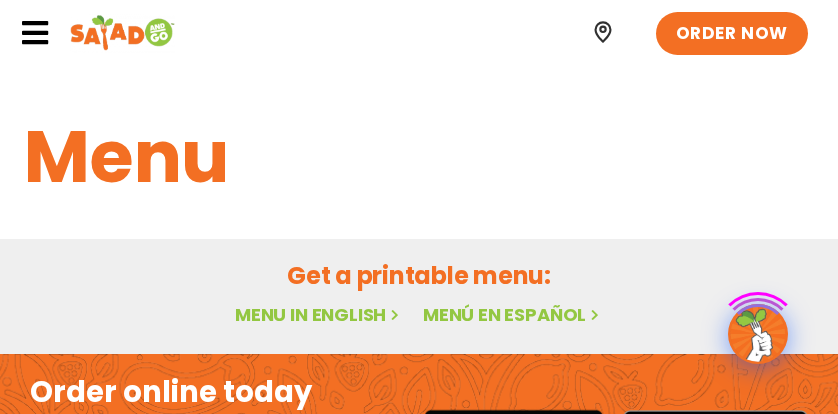 scroll, scrollTop: 0, scrollLeft: 0, axis: both 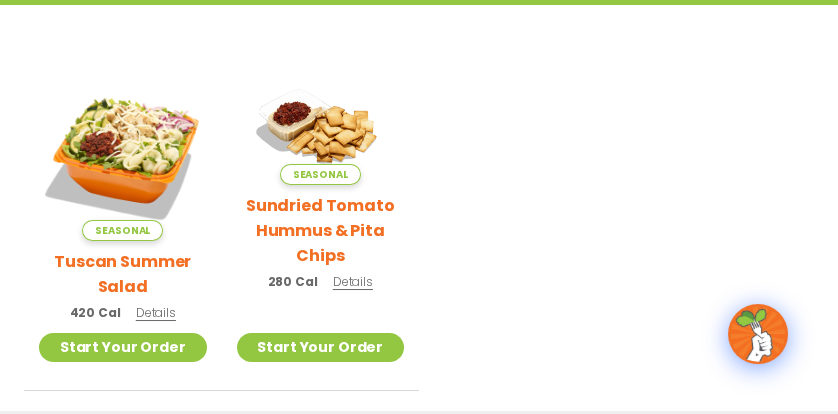 click on "Details" at bounding box center [156, 312] 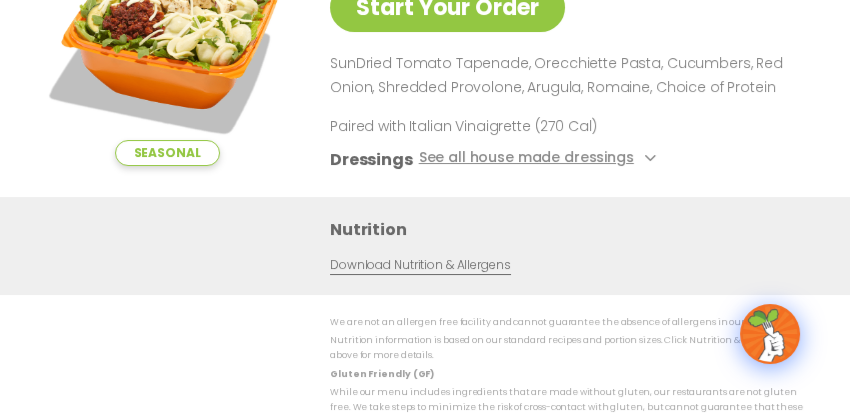 click at bounding box center [770, 334] 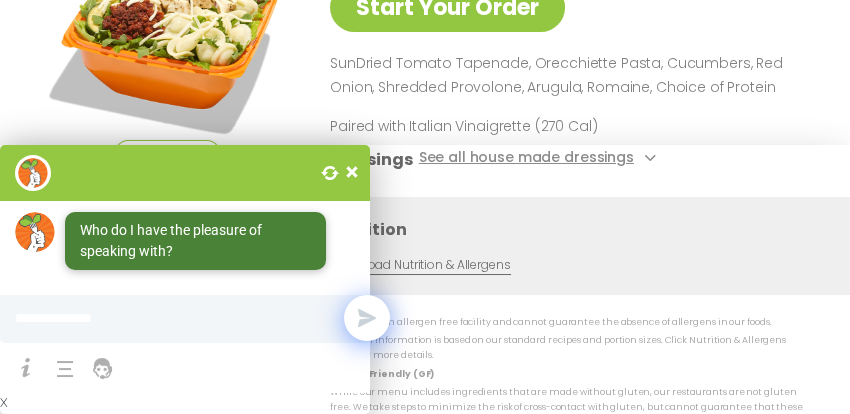 scroll, scrollTop: 175, scrollLeft: 0, axis: vertical 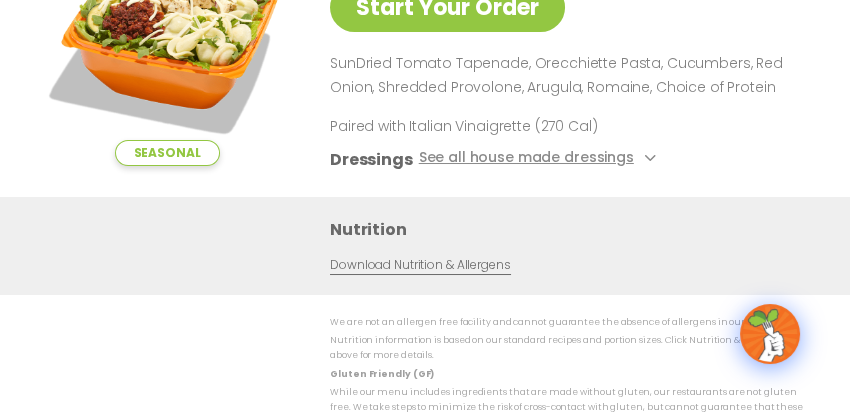 click on "Nutrition   Download Nutrition & Allergens" at bounding box center [575, 246] 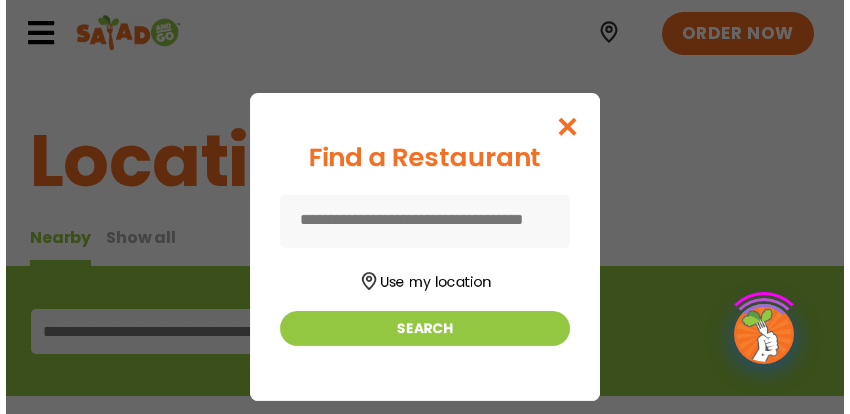 scroll, scrollTop: 0, scrollLeft: 0, axis: both 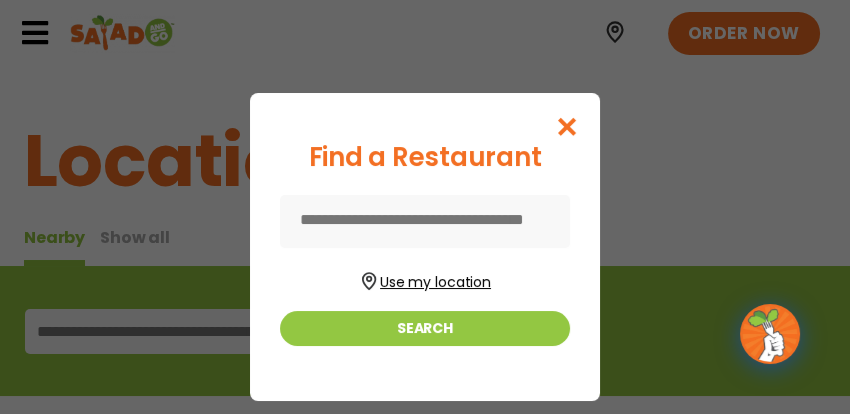 click on "Use my location" at bounding box center (425, 279) 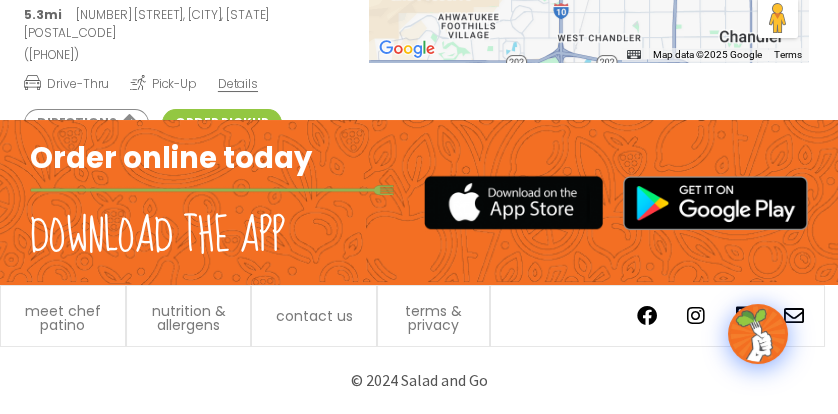 scroll, scrollTop: 1433, scrollLeft: 0, axis: vertical 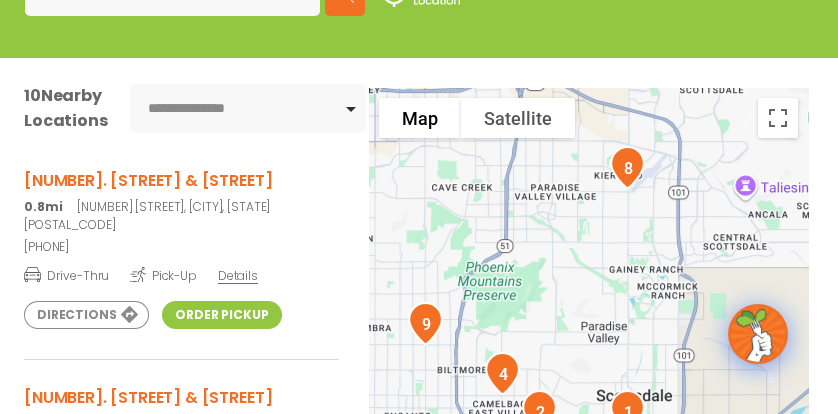 click on "(602) 675-8102" at bounding box center [181, 247] 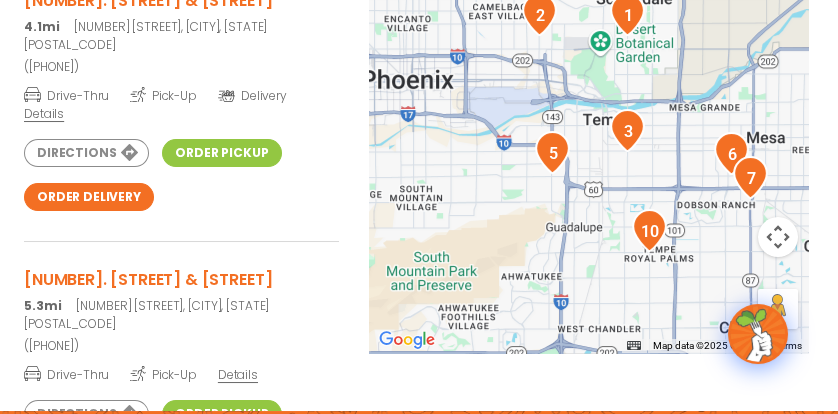 scroll, scrollTop: 737, scrollLeft: 0, axis: vertical 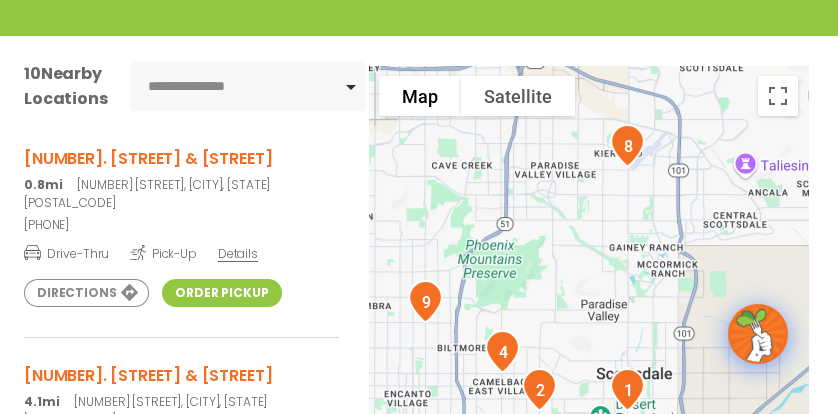 click on "Details" at bounding box center (238, 253) 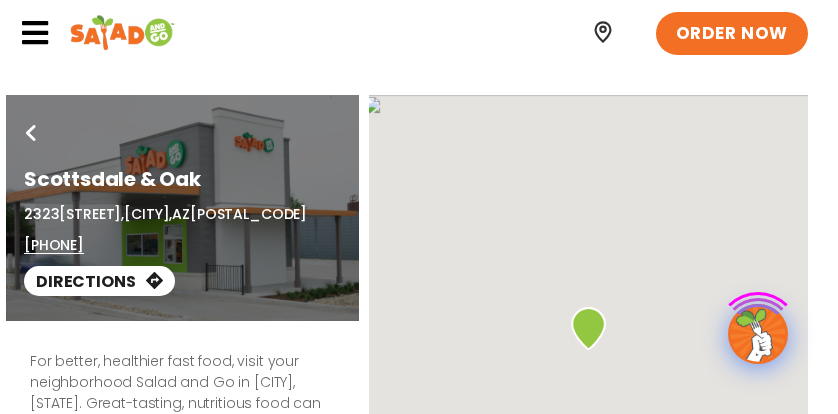 scroll, scrollTop: 0, scrollLeft: 0, axis: both 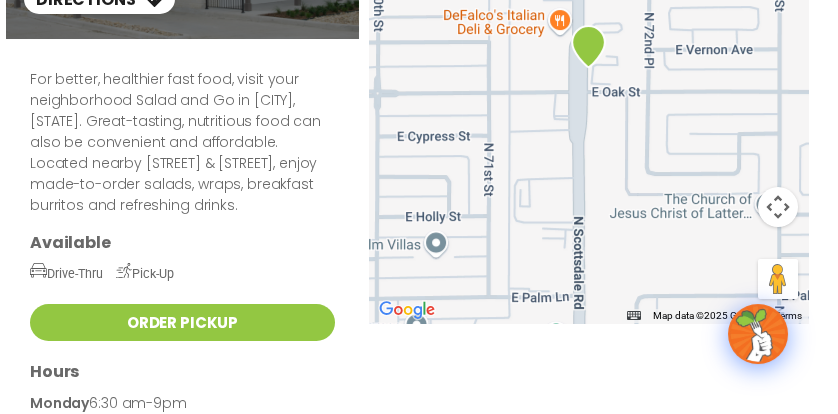 click on "For better, healthier fast food, visit your neighborhood Salad and Go in [CITY], [STATE]. Great-tasting, nutritious food can also be convenient and affordable. Located nearby [STREET] & [STREET], enjoy made-to-order salads, wraps, breakfast burritos and refreshing drinks. Available                          Drive-Thru                                   Pick-Up     Order Pickup  Hours   Monday  6:30 am-9pm   Tuesday  6:30 am-9pm   Wednesday  6:30 am-9pm   Thursday  6:30 am-9pm   Friday  6:30 am-9pm   Saturday  7am-9pm   Sunday  7am-9pm Breakfast served weekdays until 10:30am, weekends until 11am." at bounding box center (419, 342) 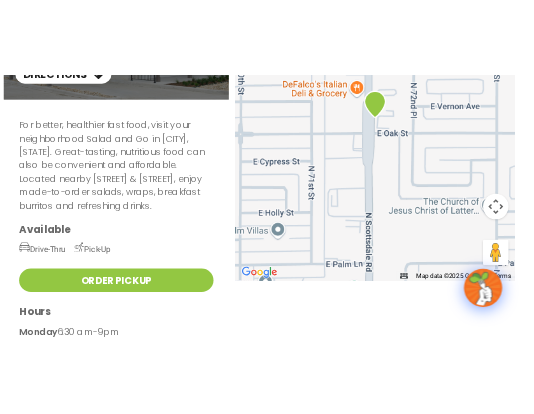 scroll, scrollTop: 280, scrollLeft: 0, axis: vertical 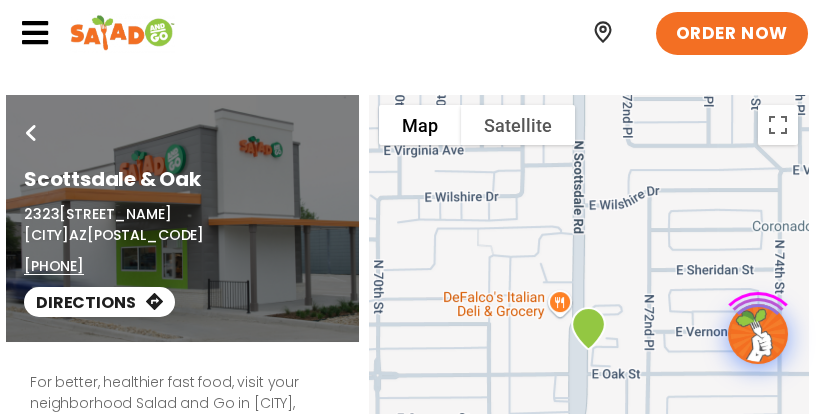 click on "2323  North Scottsdale Road,  Scottsdale,  AZ  85257    (602) 675-8102" at bounding box center [182, 240] 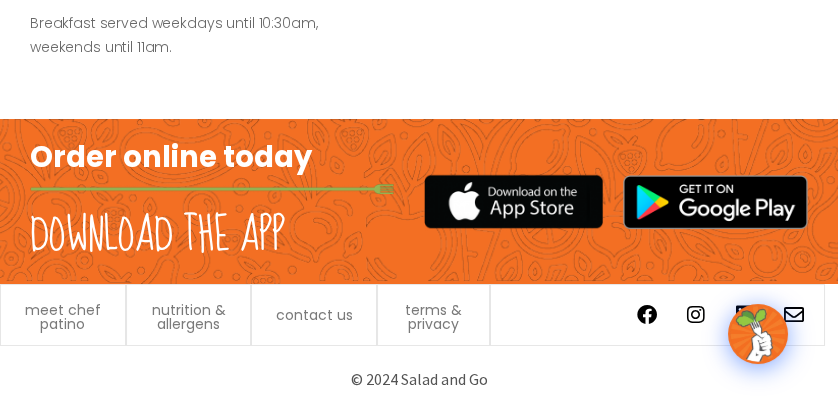 scroll, scrollTop: 1178, scrollLeft: 0, axis: vertical 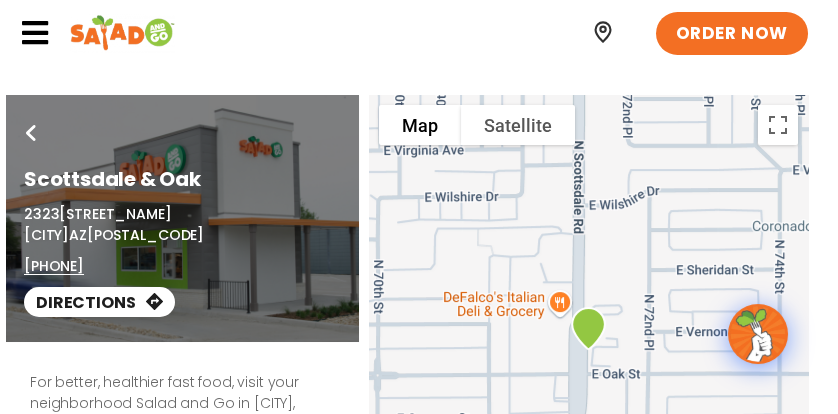 click at bounding box center (122, 33) 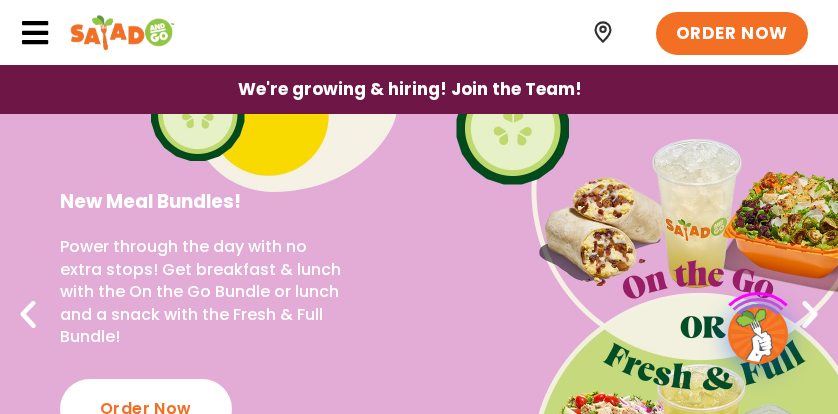 scroll, scrollTop: 0, scrollLeft: 0, axis: both 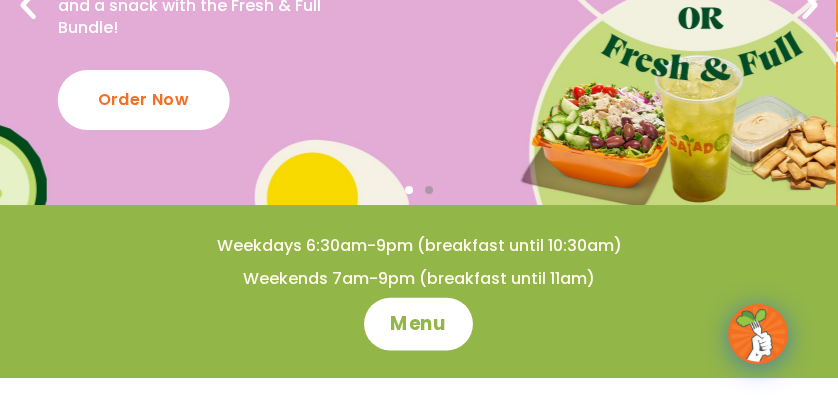 click on "Menu" at bounding box center (419, 324) 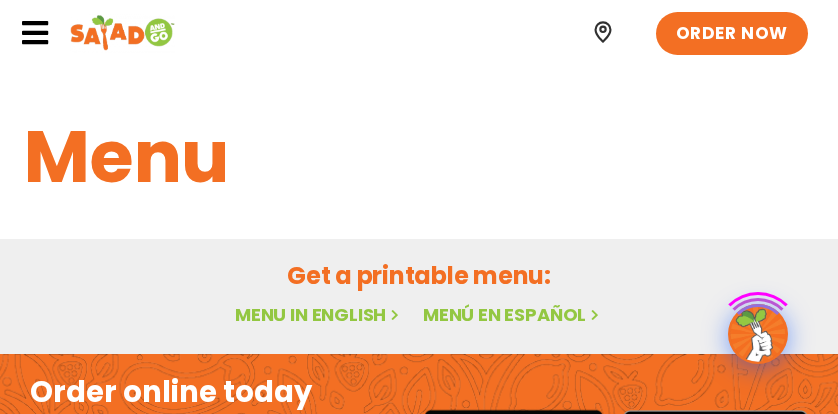 scroll, scrollTop: 0, scrollLeft: 0, axis: both 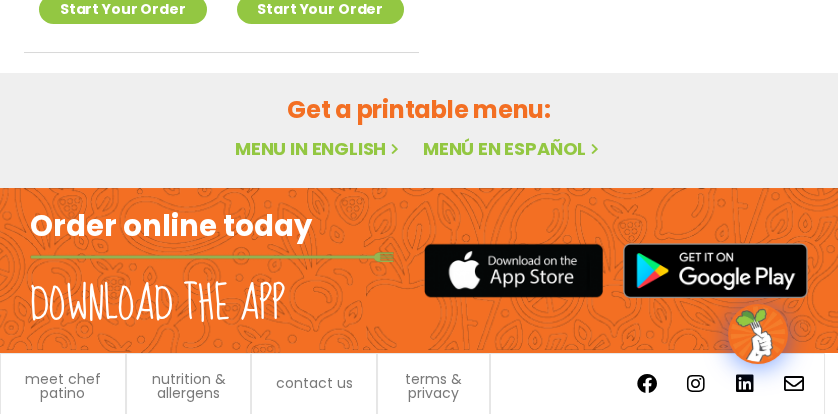 click on "Get a printable menu:" at bounding box center [419, 109] 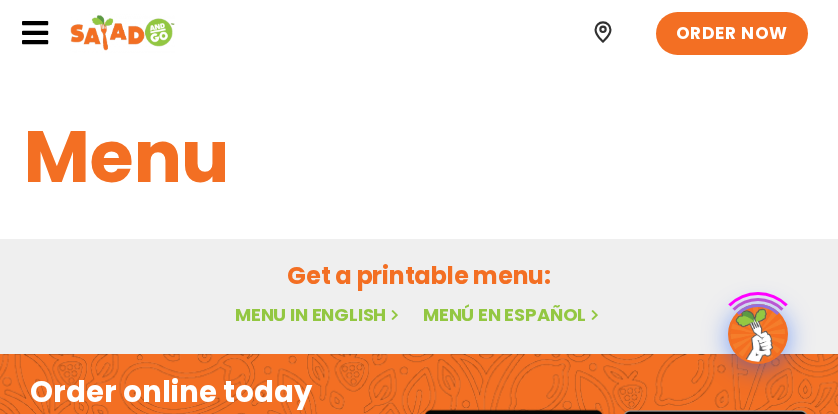 scroll, scrollTop: 0, scrollLeft: 0, axis: both 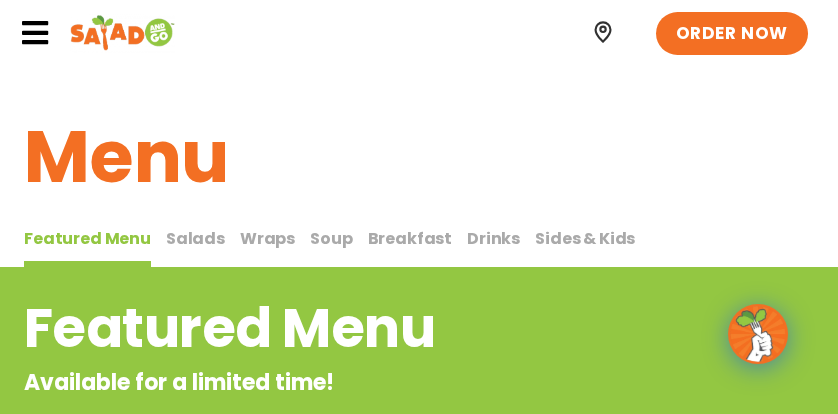 click on "Salads" at bounding box center [195, 238] 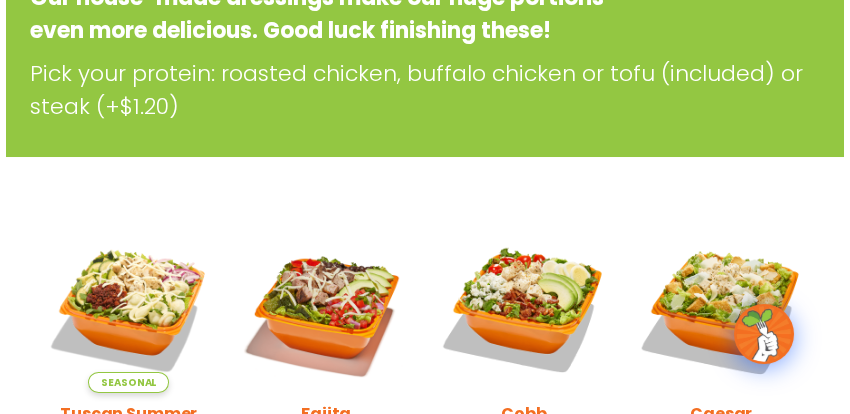 scroll, scrollTop: 388, scrollLeft: 0, axis: vertical 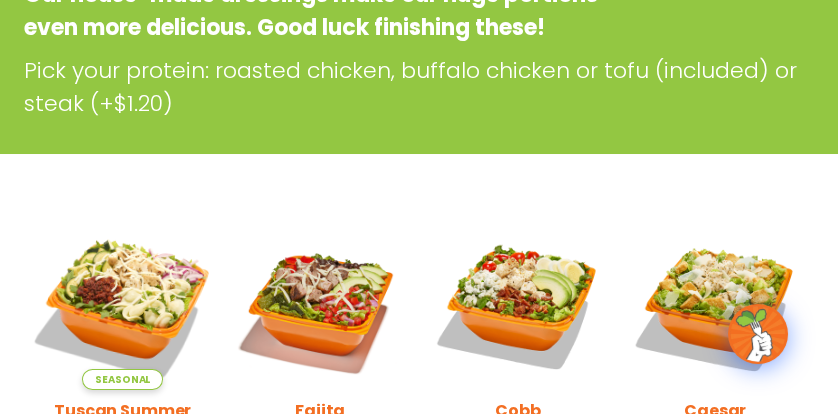 click at bounding box center [122, 306] 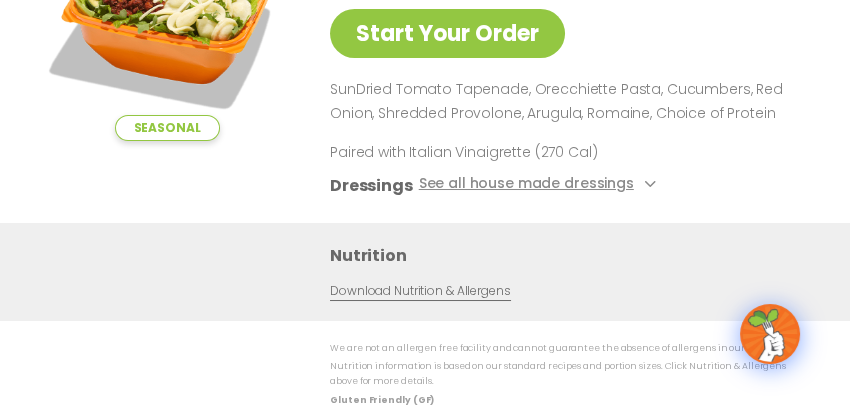 scroll, scrollTop: 0, scrollLeft: 0, axis: both 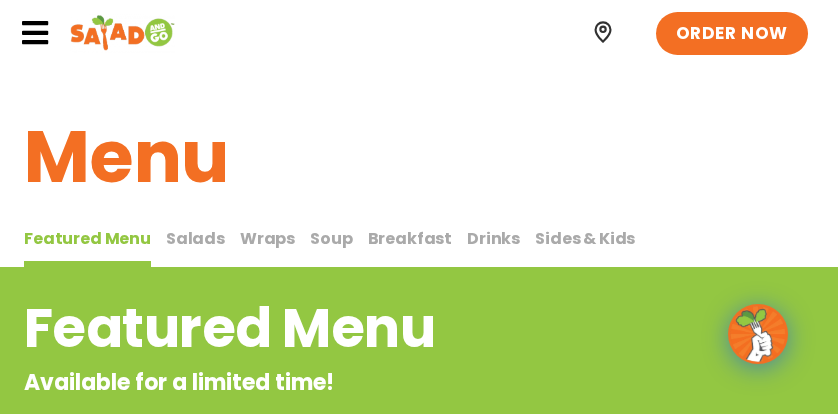 click on "Salads" at bounding box center (195, 238) 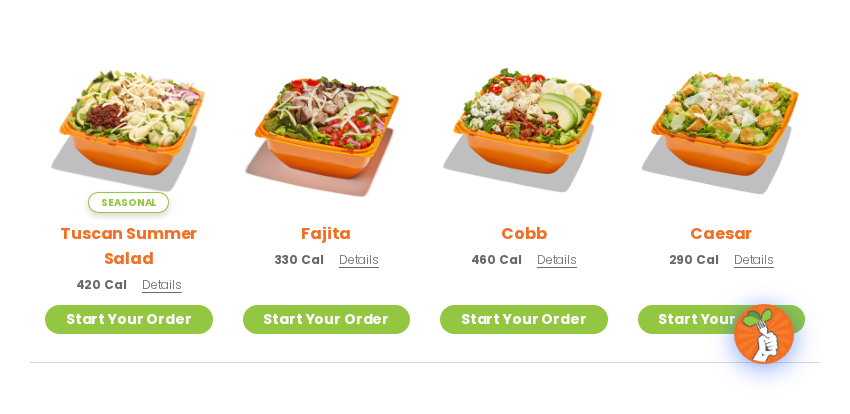 scroll, scrollTop: 567, scrollLeft: 0, axis: vertical 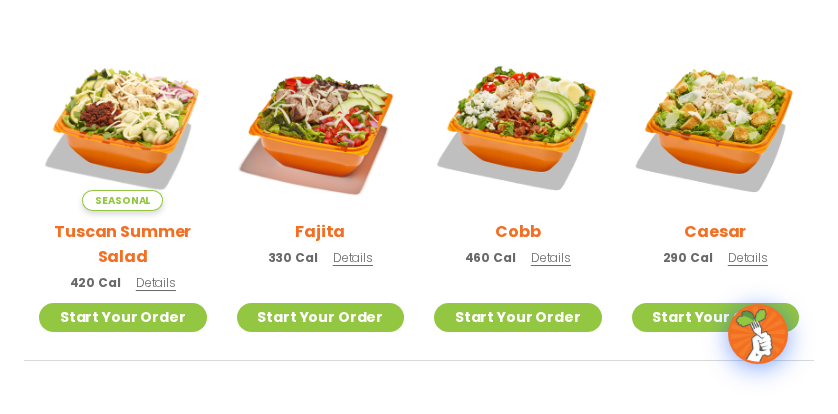 click on "Tuscan Summer Salad" at bounding box center [123, 244] 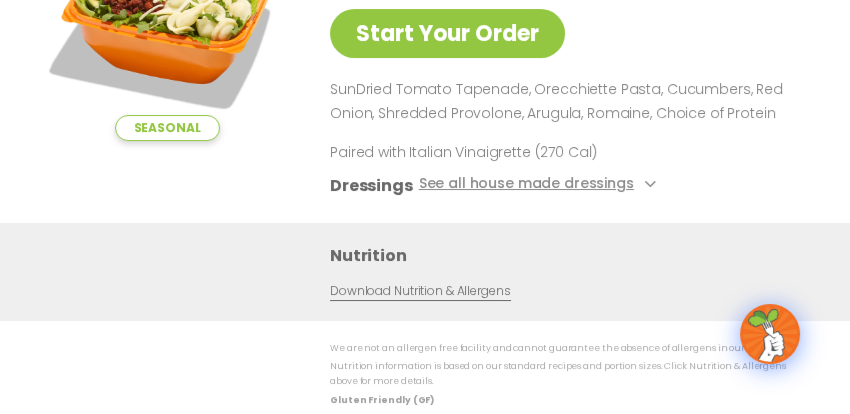 click on "We are not an allergen free facility and cannot guarantee the absence of allergens in our foods. Nutrition information is based on our standard recipes and portion sizes. Click Nutrition & Allergens above for more details. Gluten Friendly (GF) While our menu includes ingredients that are made without gluten, our restaurants are not gluten free. We take steps to minimize the risk of cross-contact with gluten, but cannot guarantee that these menu items are gluten free. Dairy Friendly (DF) While our menu includes foods that are made without dairy, our restaurants are not dairy free. We take steps to minimize the risk of cross-contact and cannot guarantee that that these menu items are free of milk allergens." at bounding box center [425, 432] 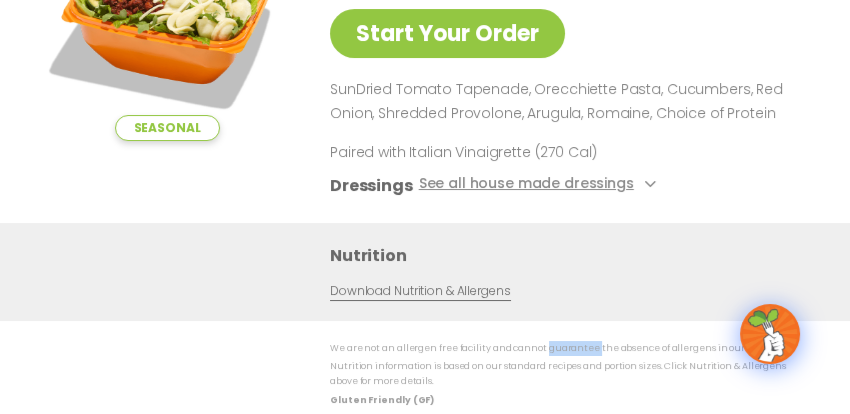 click on "We are not an allergen free facility and cannot guarantee the absence of allergens in our foods. Nutrition information is based on our standard recipes and portion sizes. Click Nutrition & Allergens above for more details. Gluten Friendly (GF) While our menu includes ingredients that are made without gluten, our restaurants are not gluten free. We take steps to minimize the risk of cross-contact with gluten, but cannot guarantee that these menu items are gluten free. Dairy Friendly (DF) While our menu includes foods that are made without dairy, our restaurants are not dairy free. We take steps to minimize the risk of cross-contact and cannot guarantee that that these menu items are free of milk allergens." at bounding box center (425, 432) 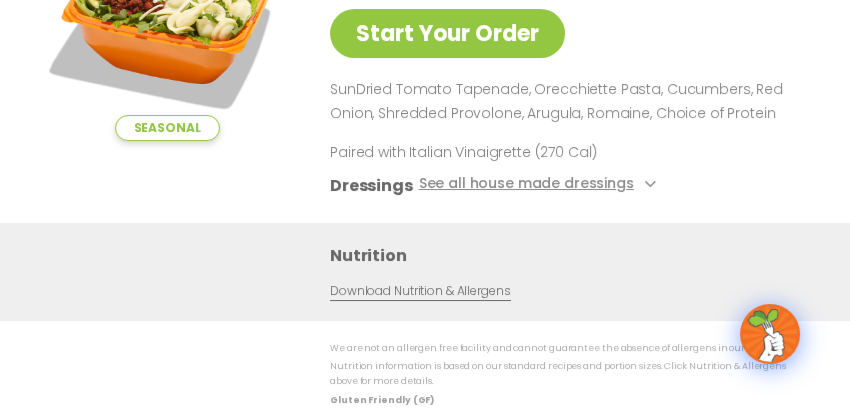 scroll, scrollTop: 0, scrollLeft: 0, axis: both 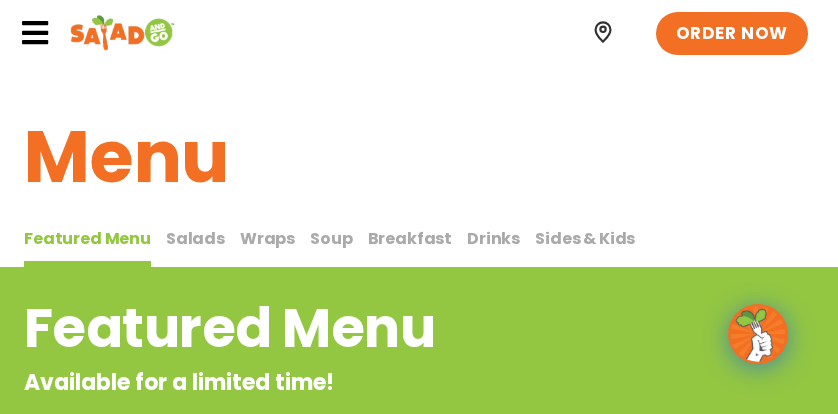 click on "Salads" at bounding box center (195, 238) 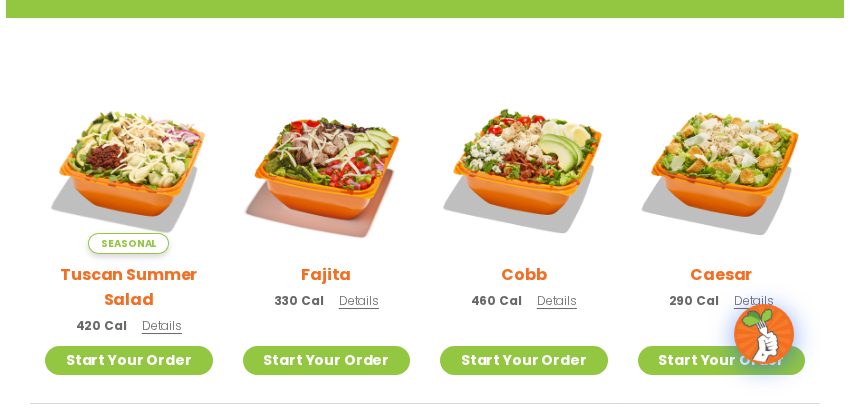 scroll, scrollTop: 526, scrollLeft: 0, axis: vertical 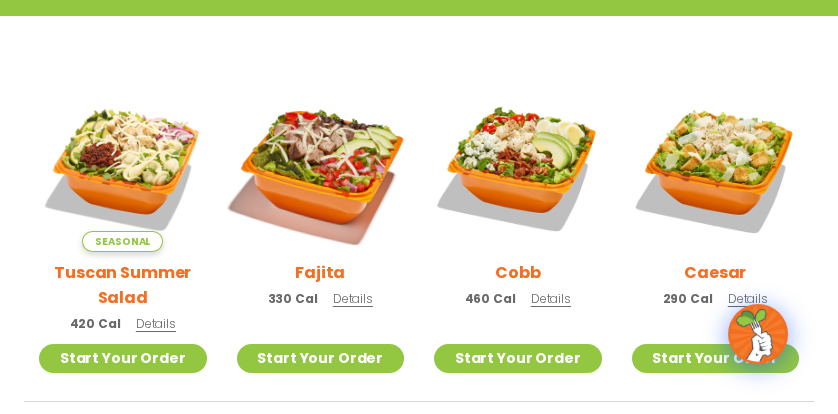 click at bounding box center (320, 168) 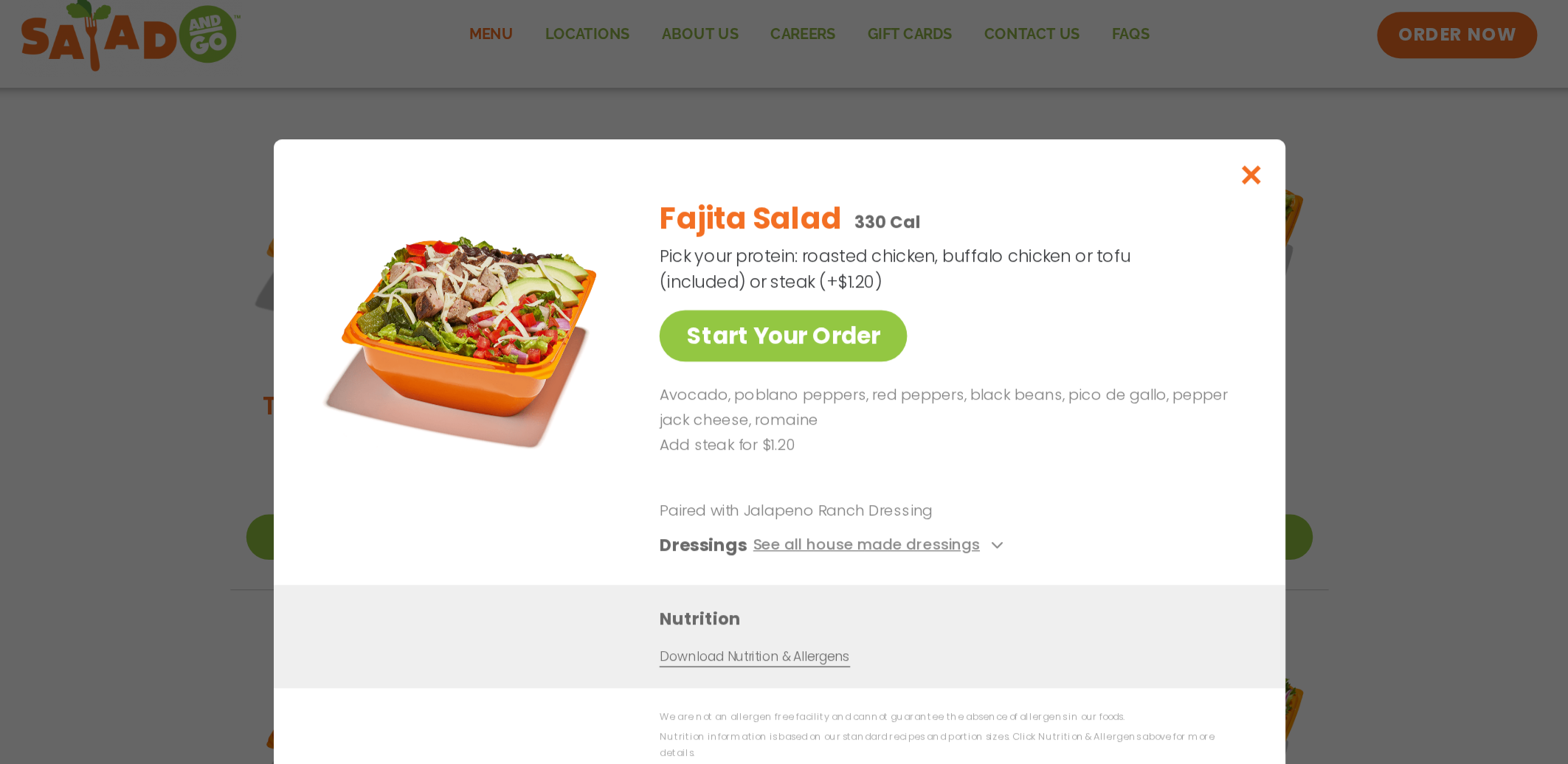 scroll, scrollTop: 388, scrollLeft: 0, axis: vertical 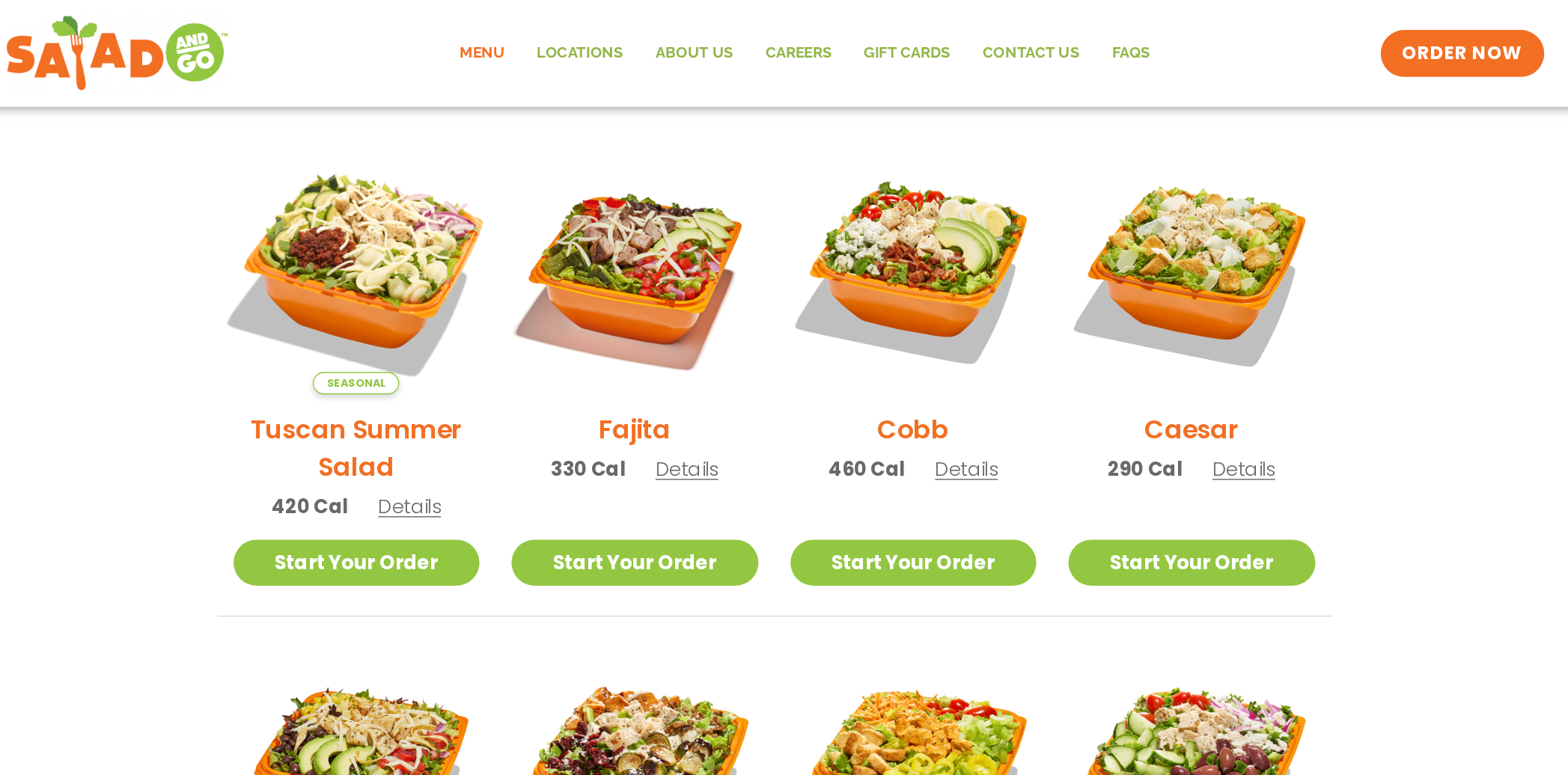 click at bounding box center (491, 189) 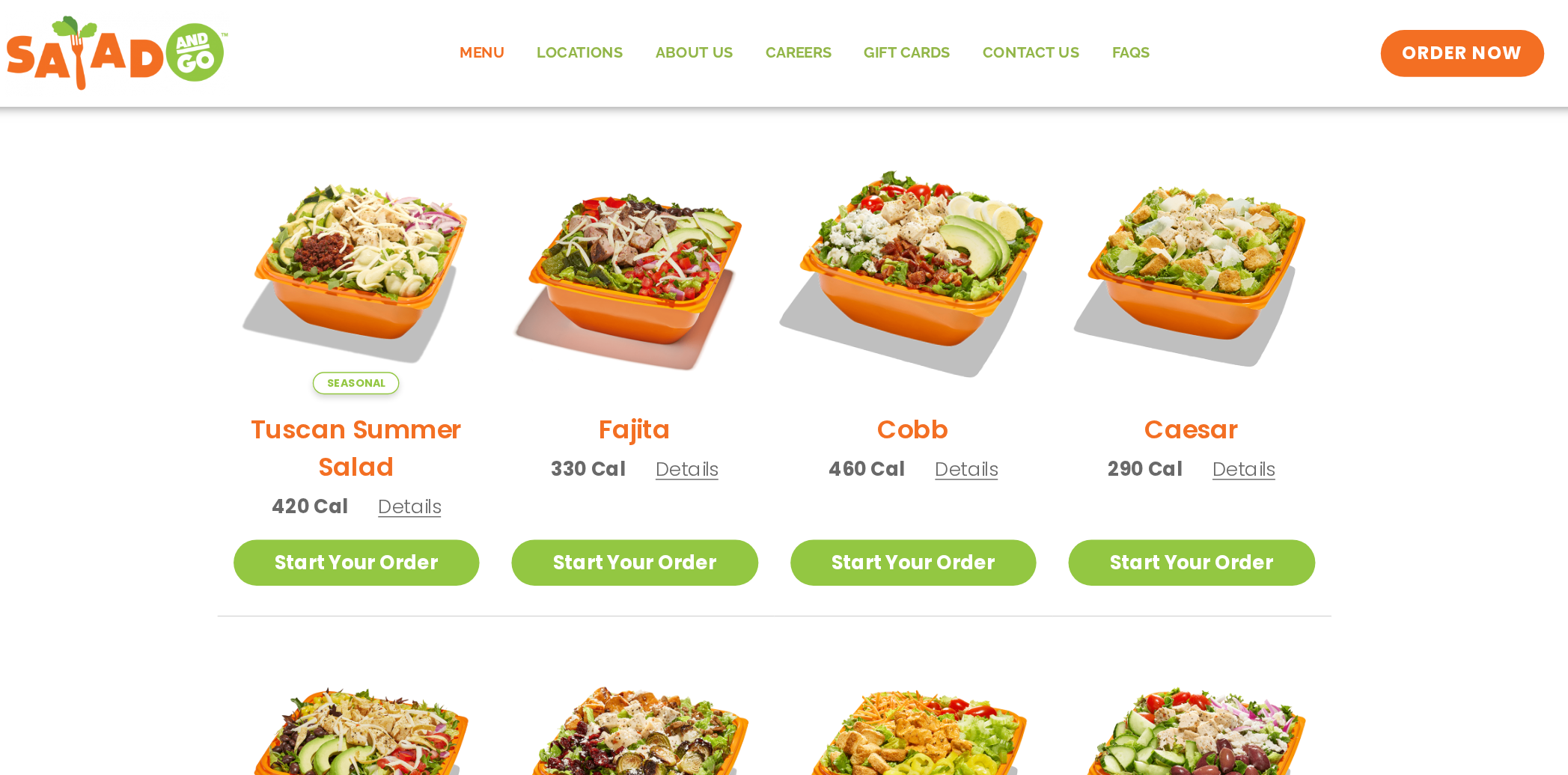 click at bounding box center (881, 189) 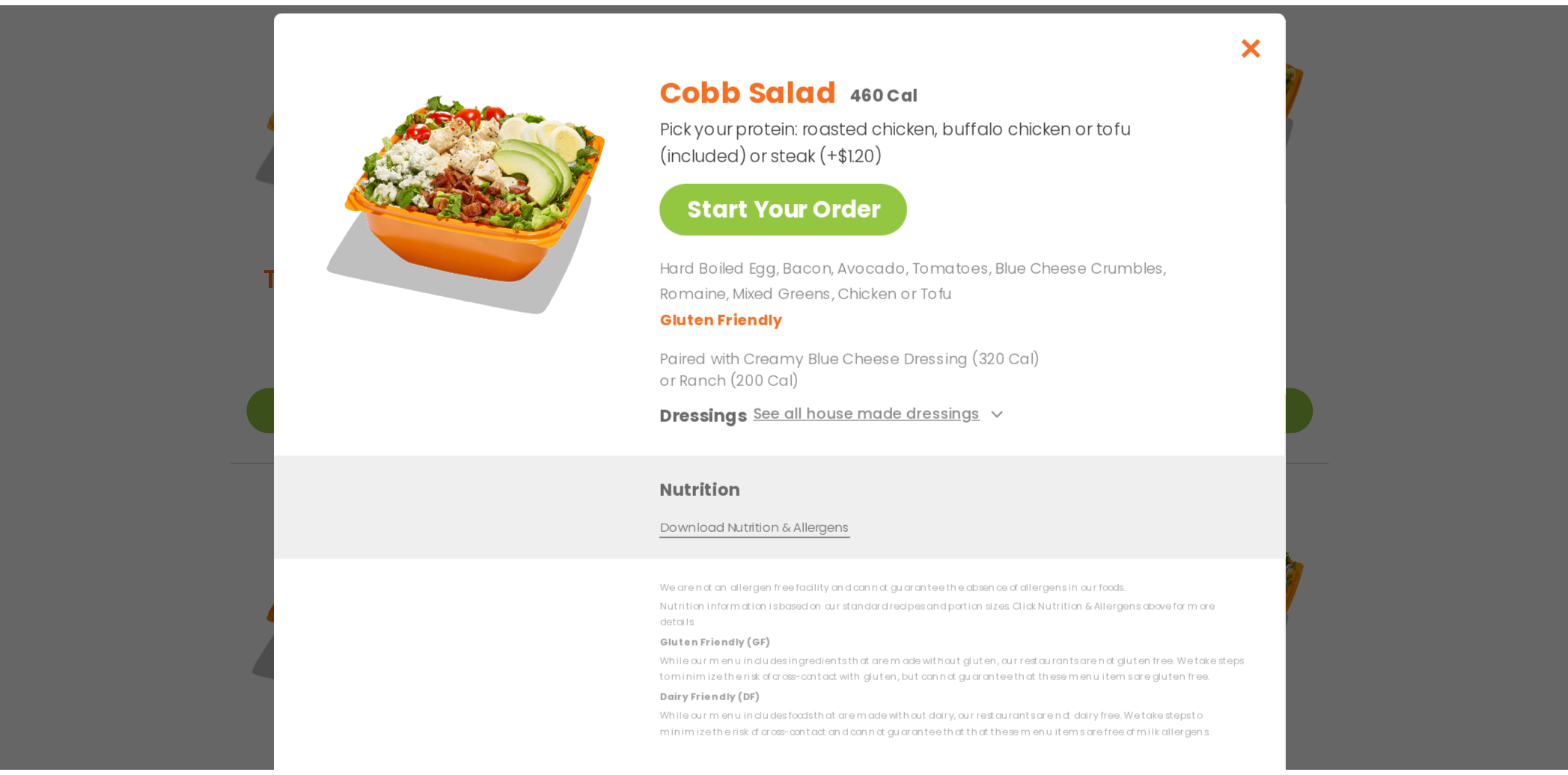 scroll, scrollTop: 392, scrollLeft: 0, axis: vertical 